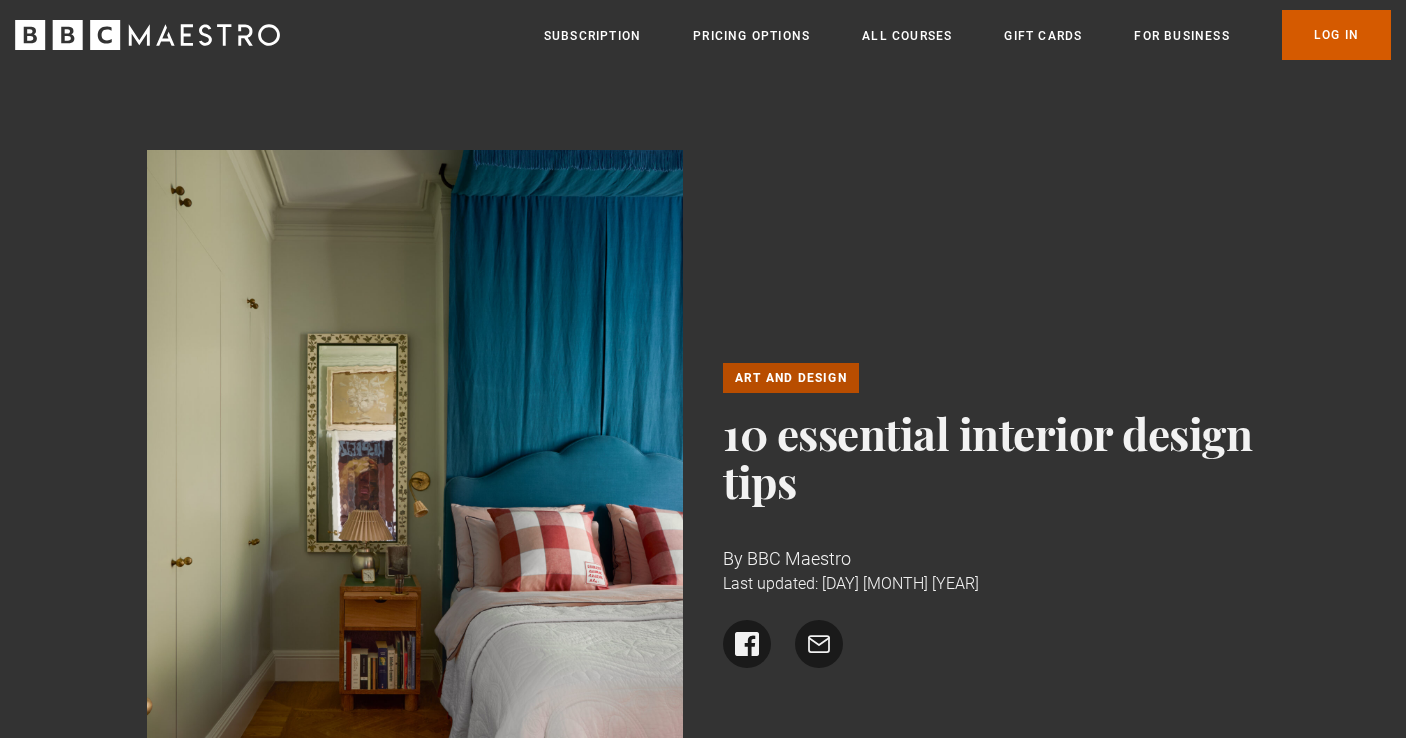 scroll, scrollTop: 0, scrollLeft: 0, axis: both 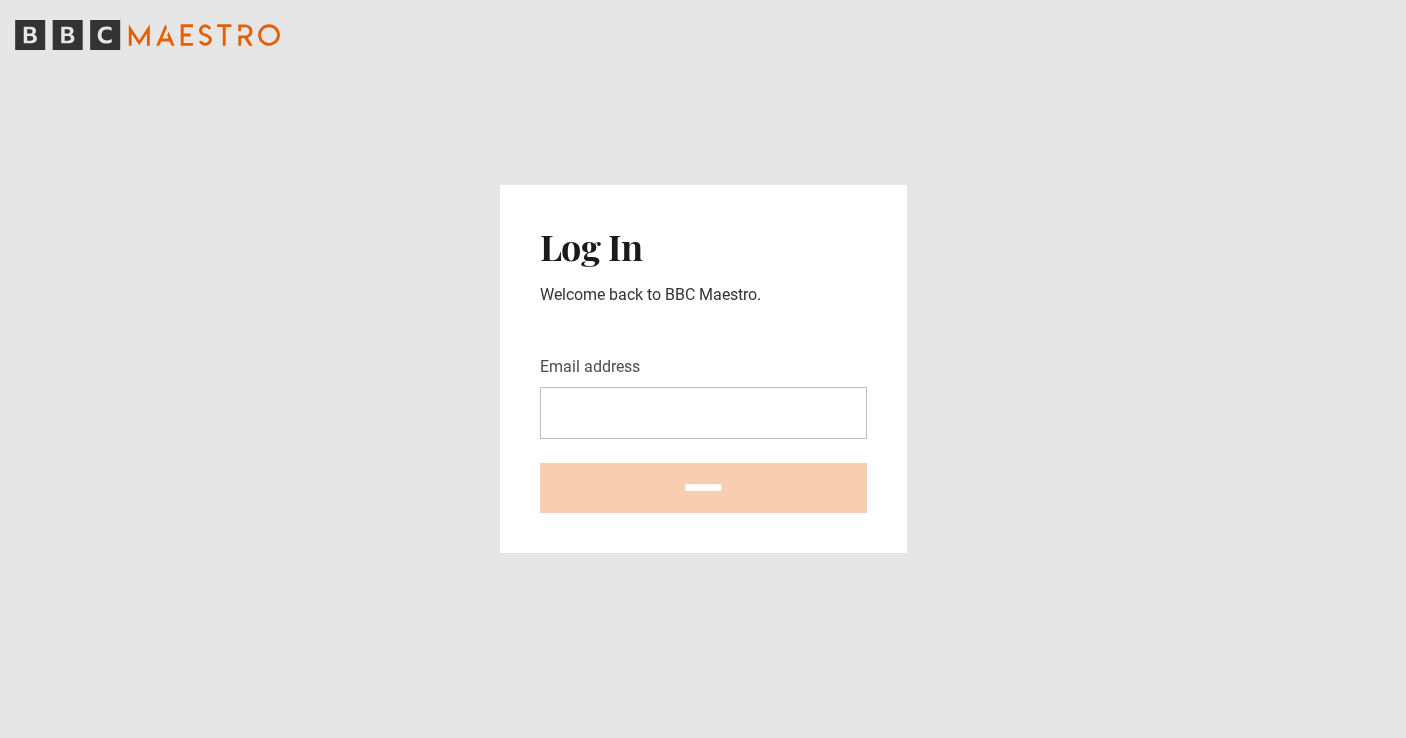 type on "**********" 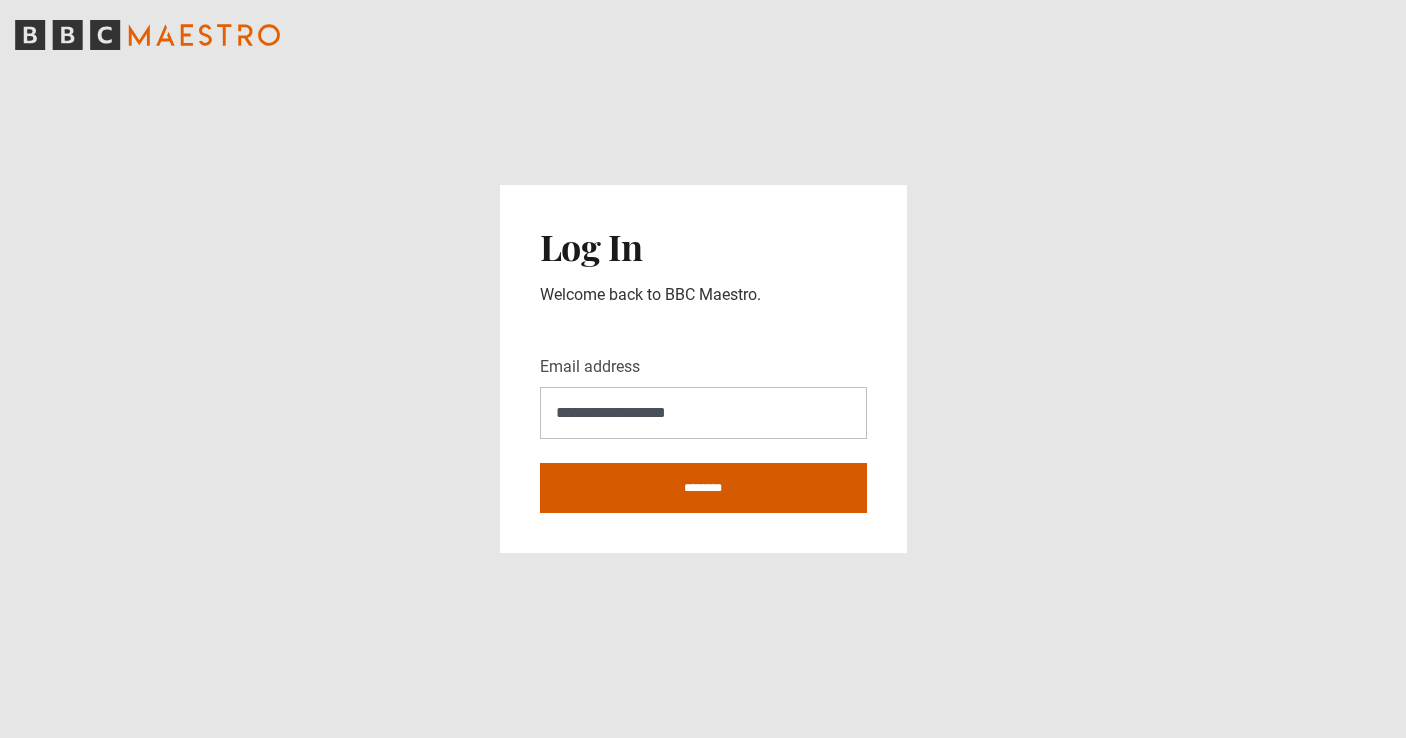 click on "********" at bounding box center (703, 488) 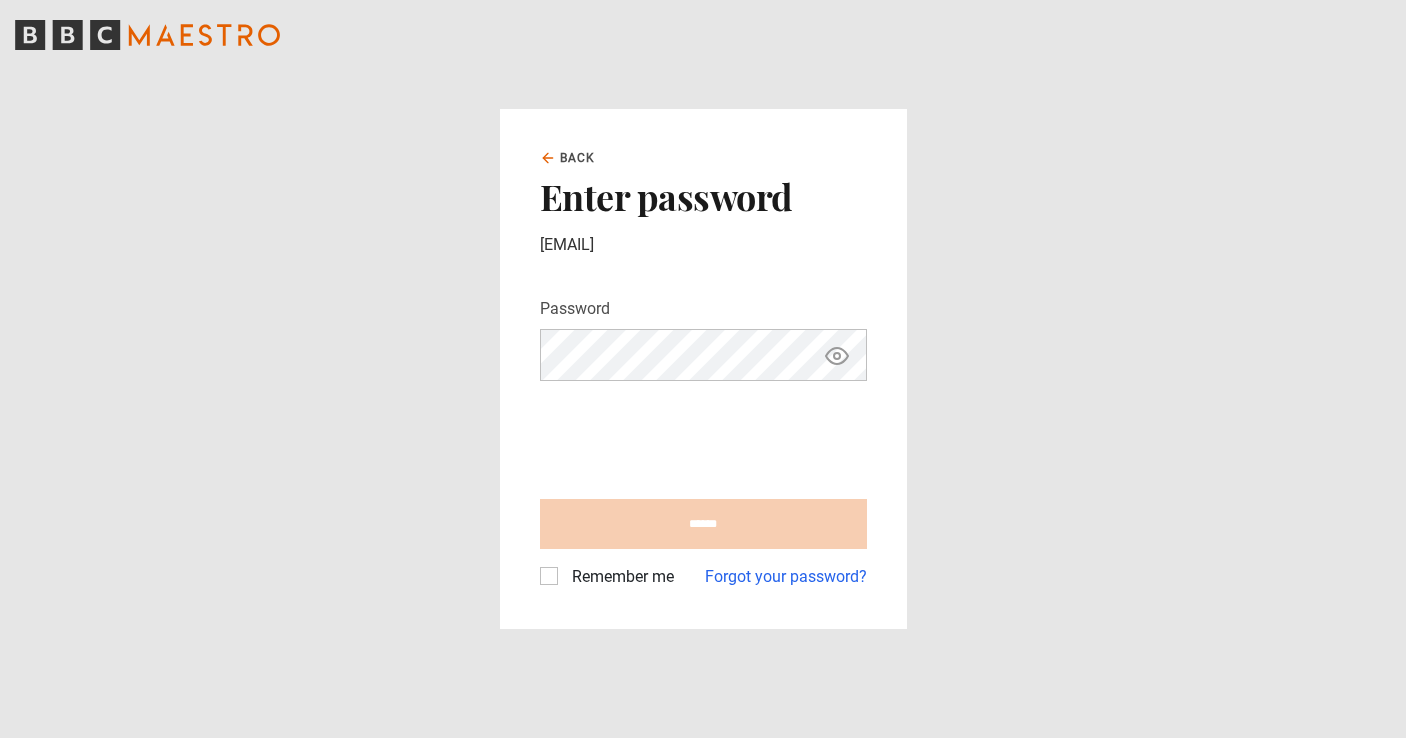 scroll, scrollTop: 0, scrollLeft: 0, axis: both 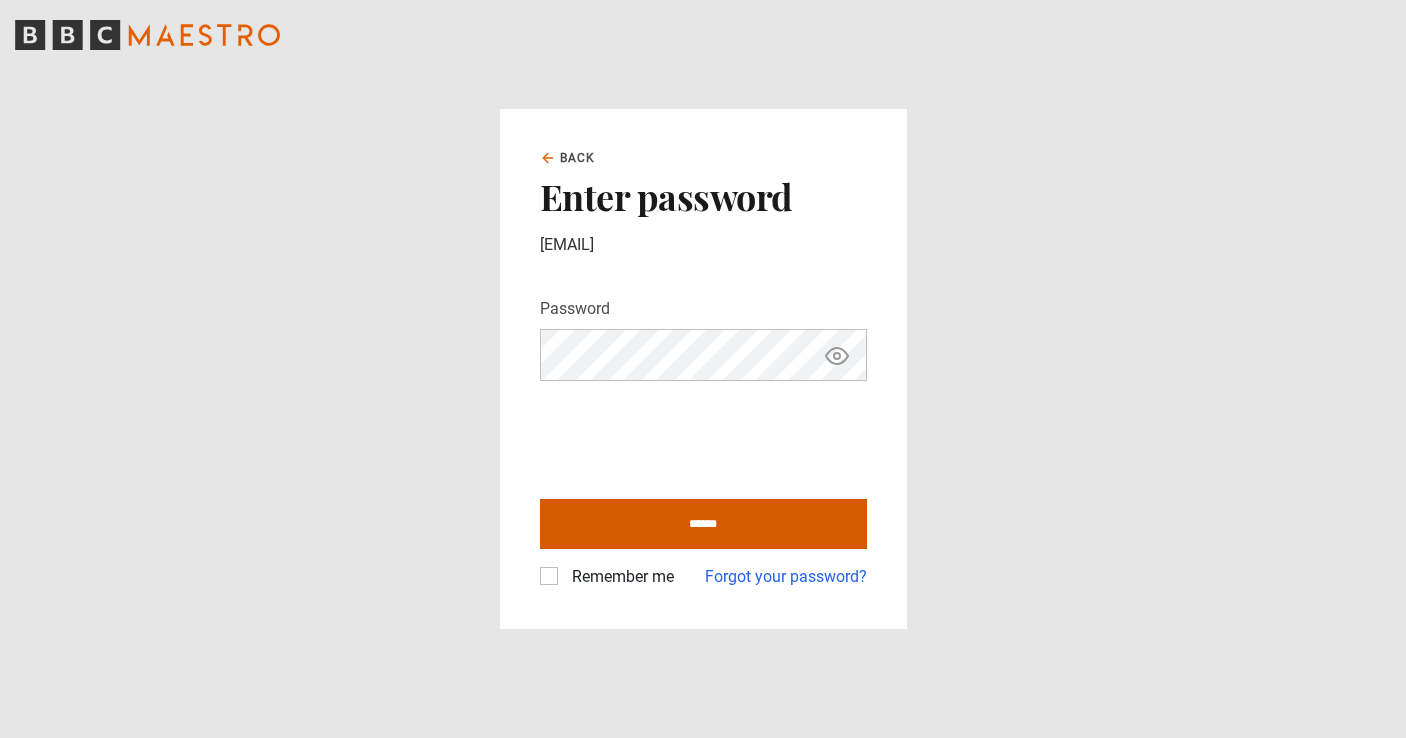 click on "******" at bounding box center [703, 524] 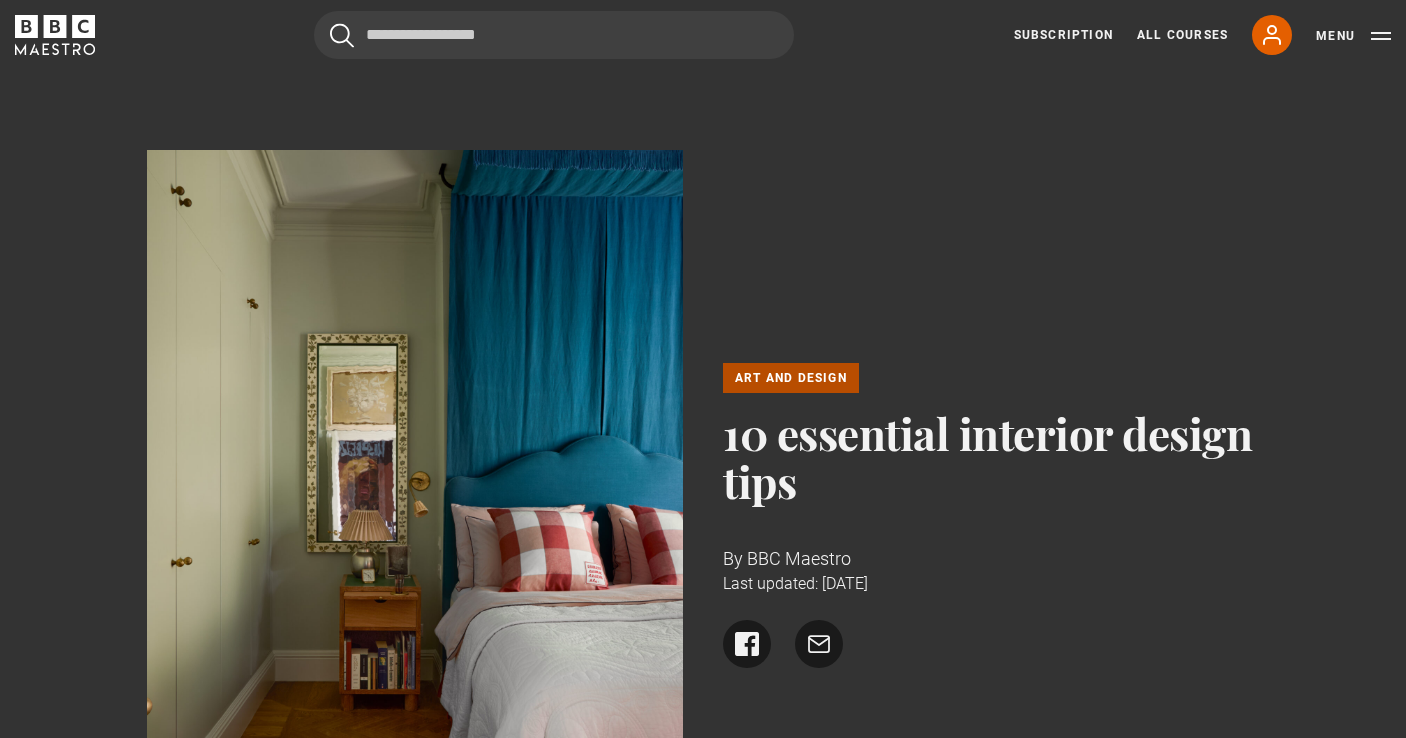 scroll, scrollTop: 0, scrollLeft: 0, axis: both 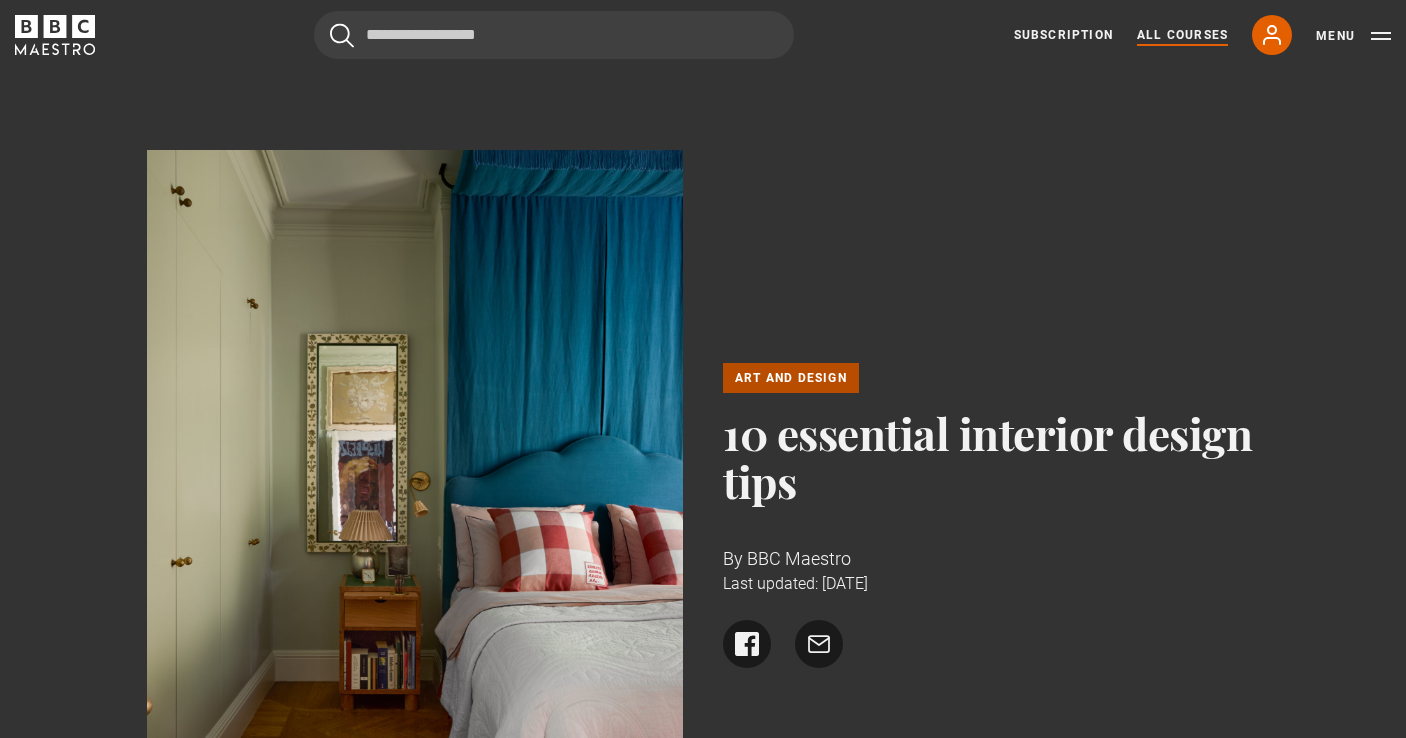 click on "All Courses" at bounding box center [1182, 35] 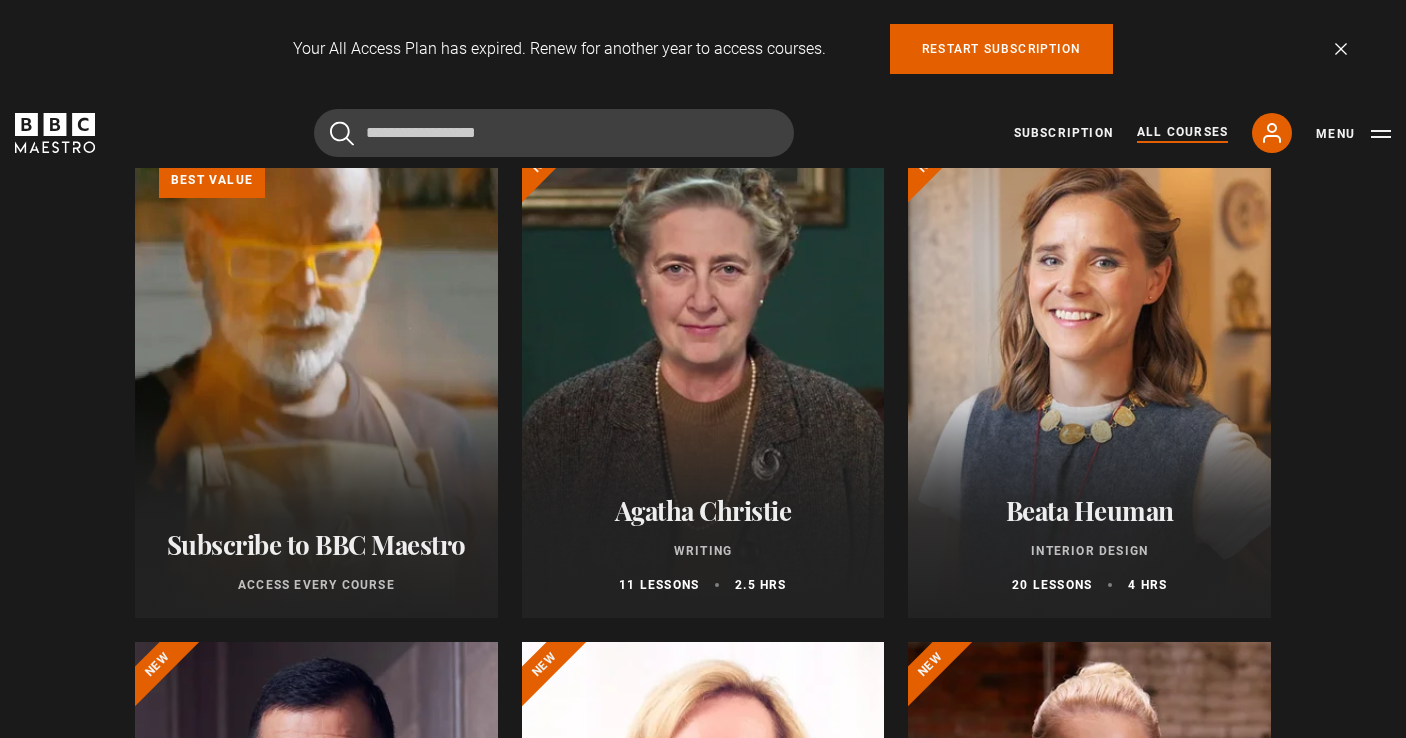 scroll, scrollTop: 313, scrollLeft: 0, axis: vertical 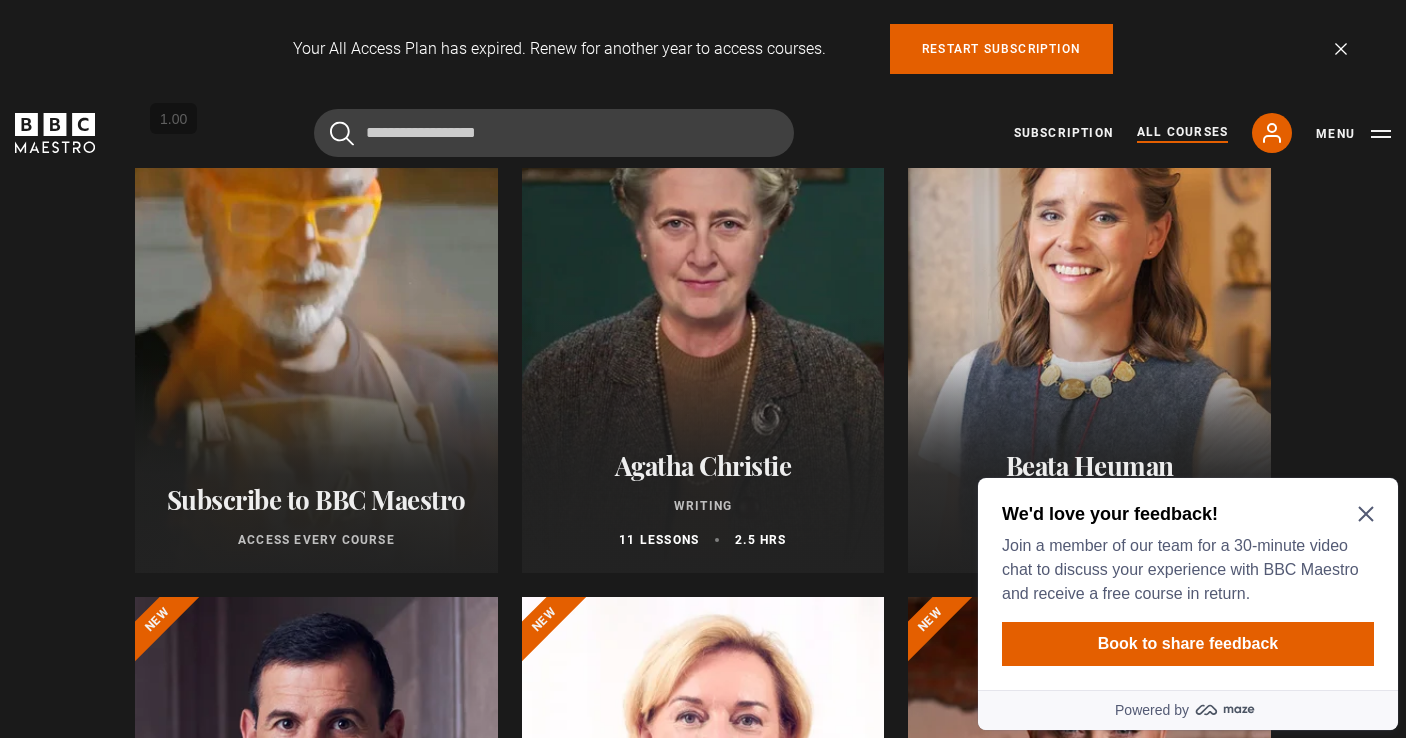 click 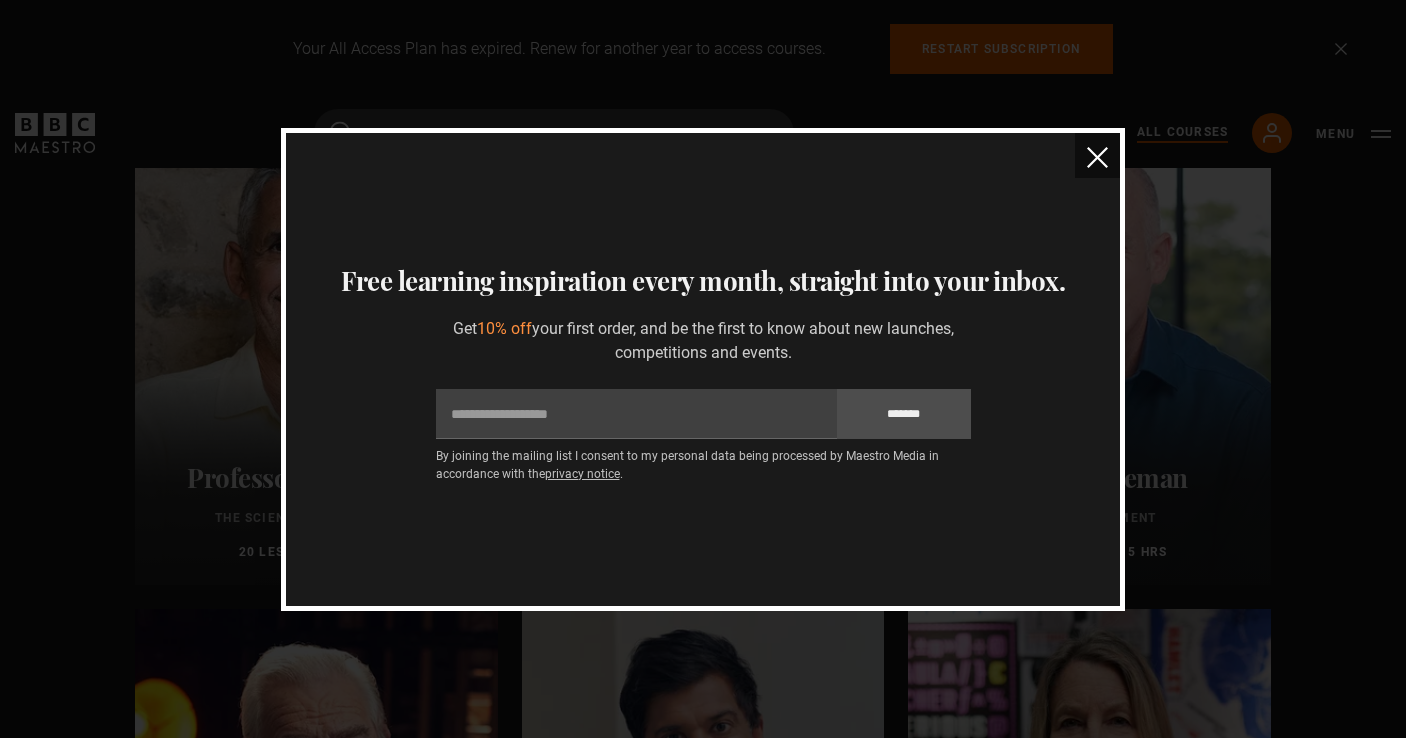 scroll, scrollTop: 2831, scrollLeft: 0, axis: vertical 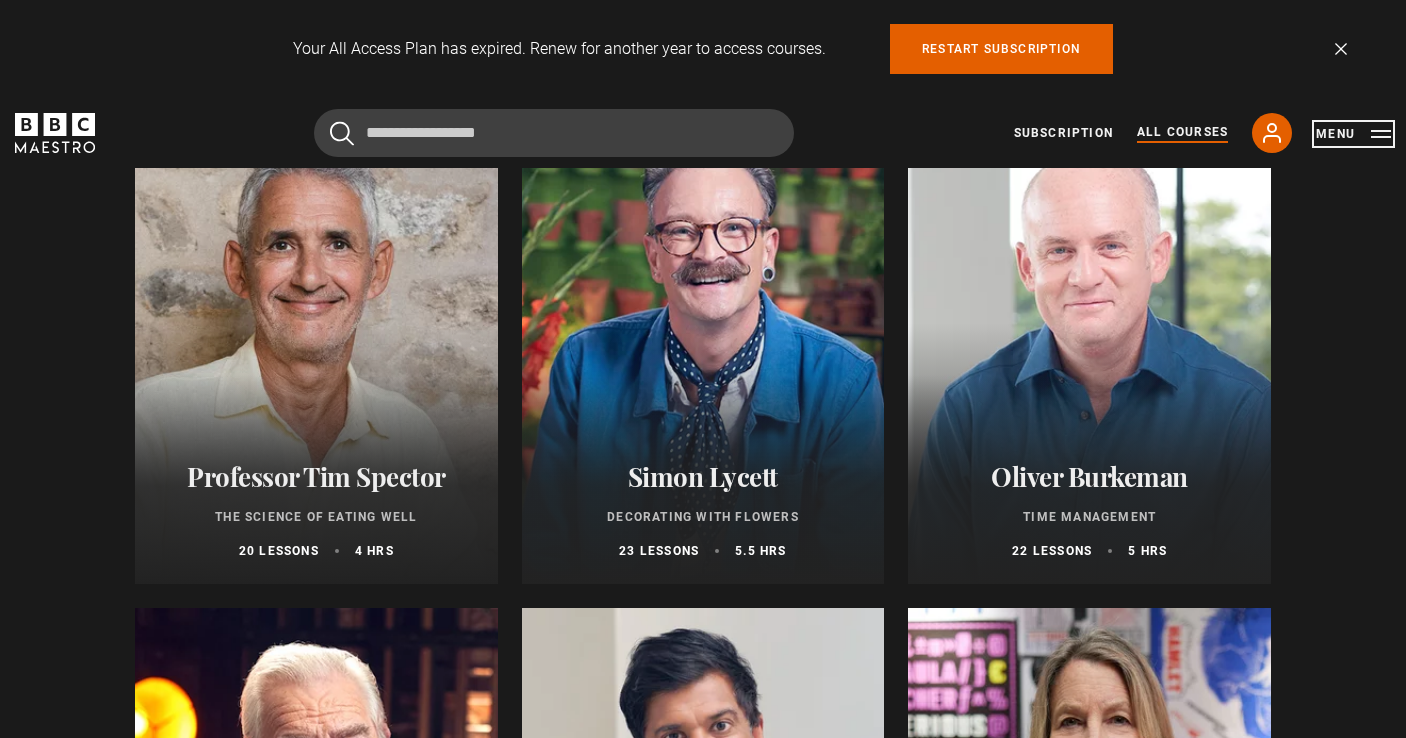 click on "Menu" at bounding box center (1353, 134) 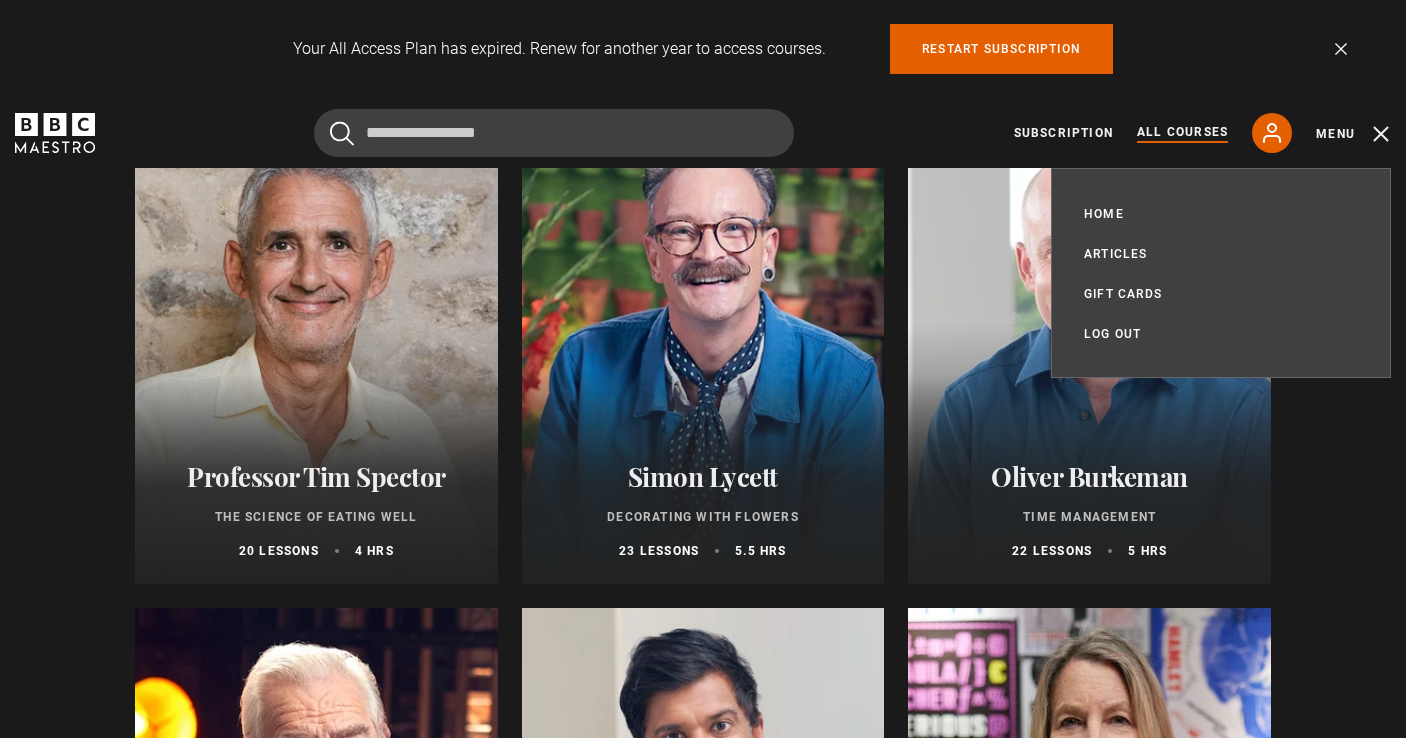 click on "Your All Access Plan has expired. Renew for another year to access courses.
Restart subscription
Dismiss" at bounding box center [703, 49] 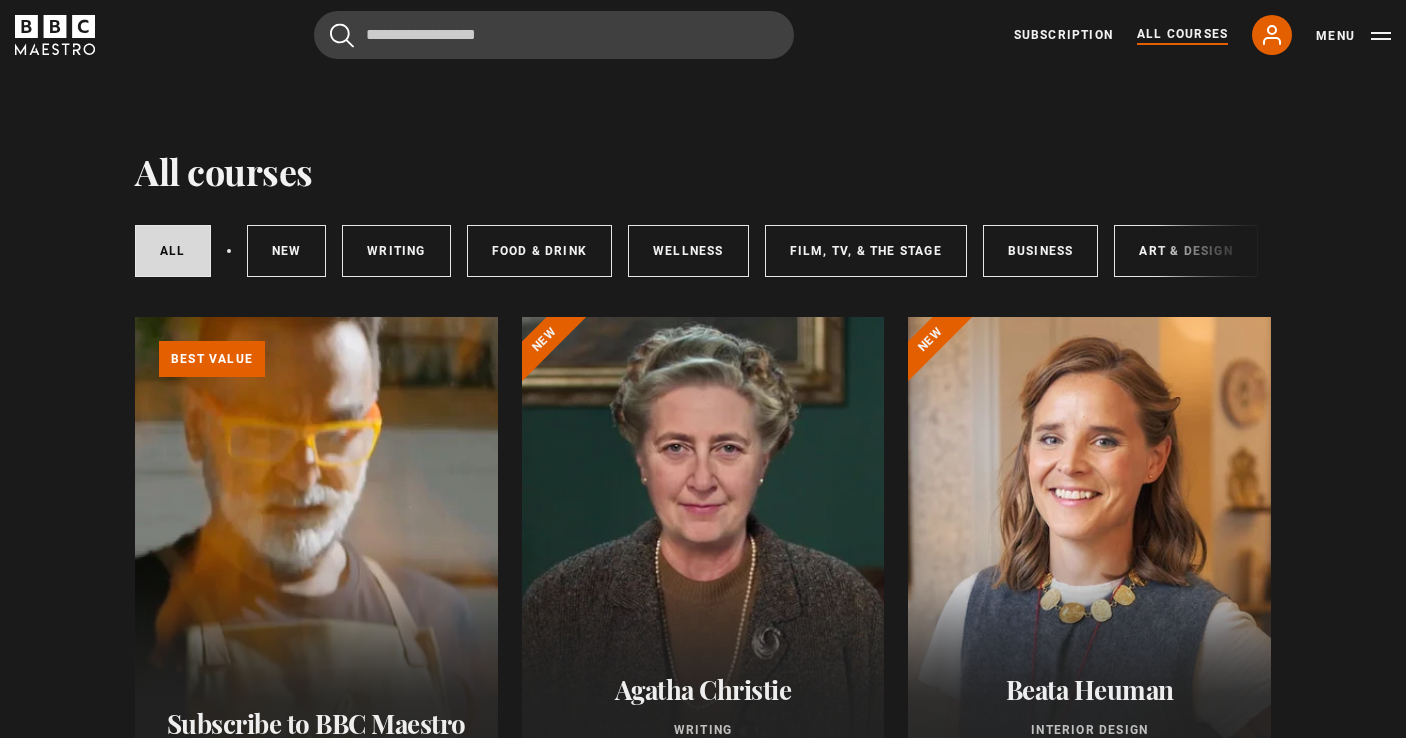 scroll, scrollTop: 0, scrollLeft: 0, axis: both 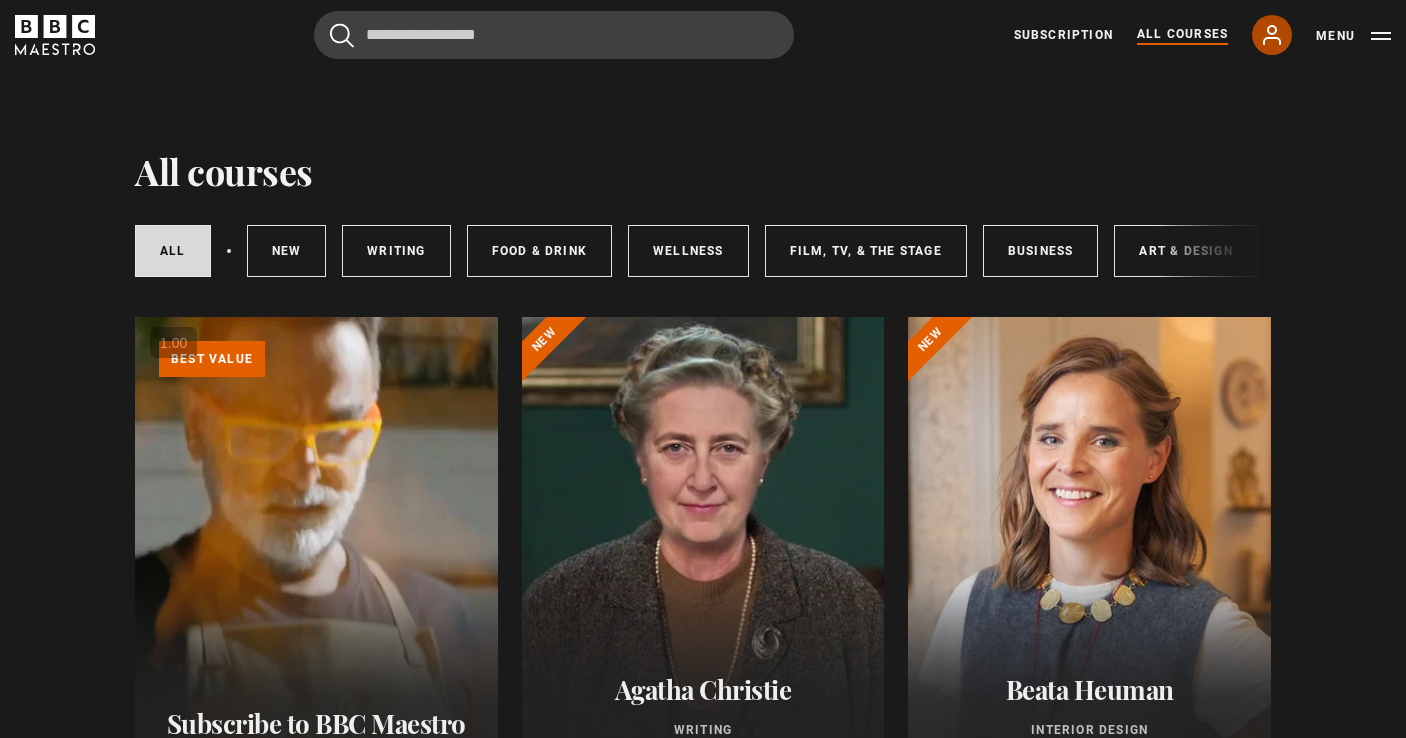 click on "My Account" at bounding box center [1272, 35] 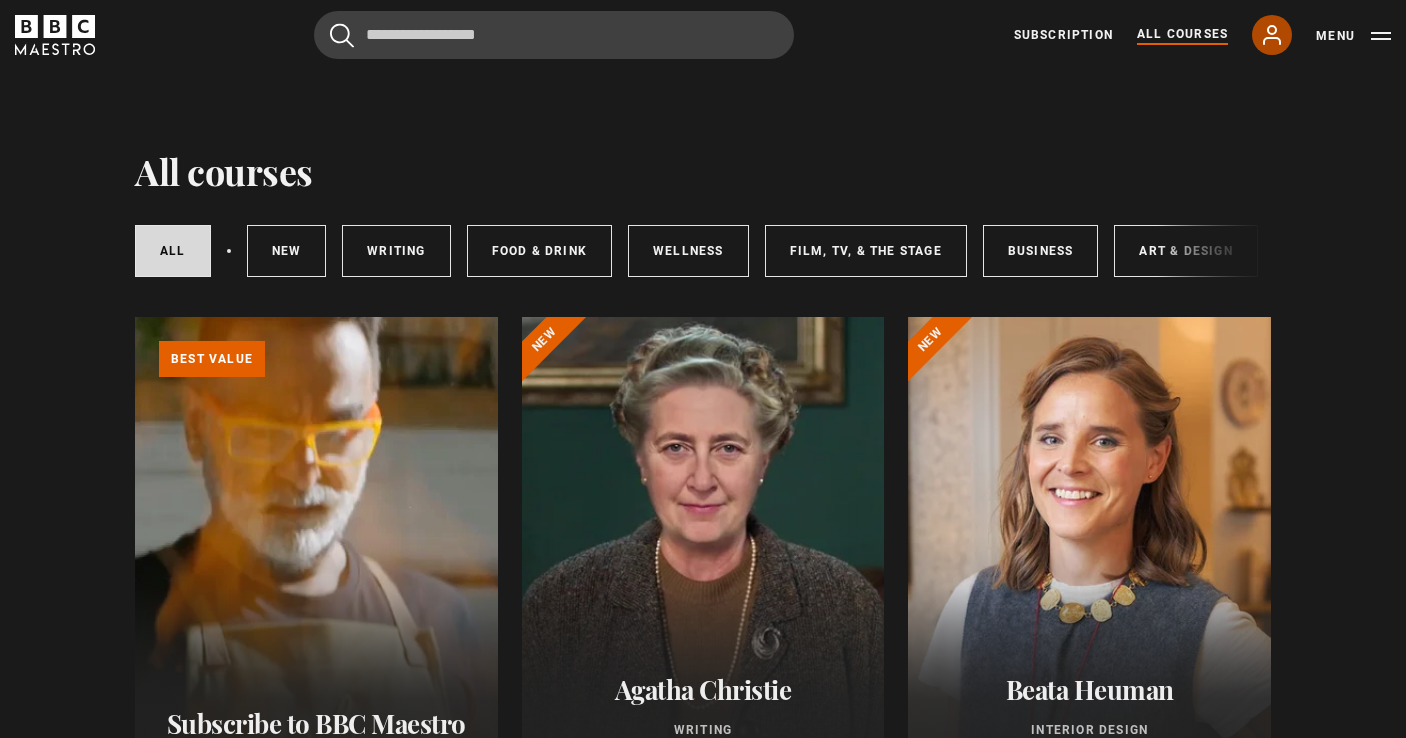click 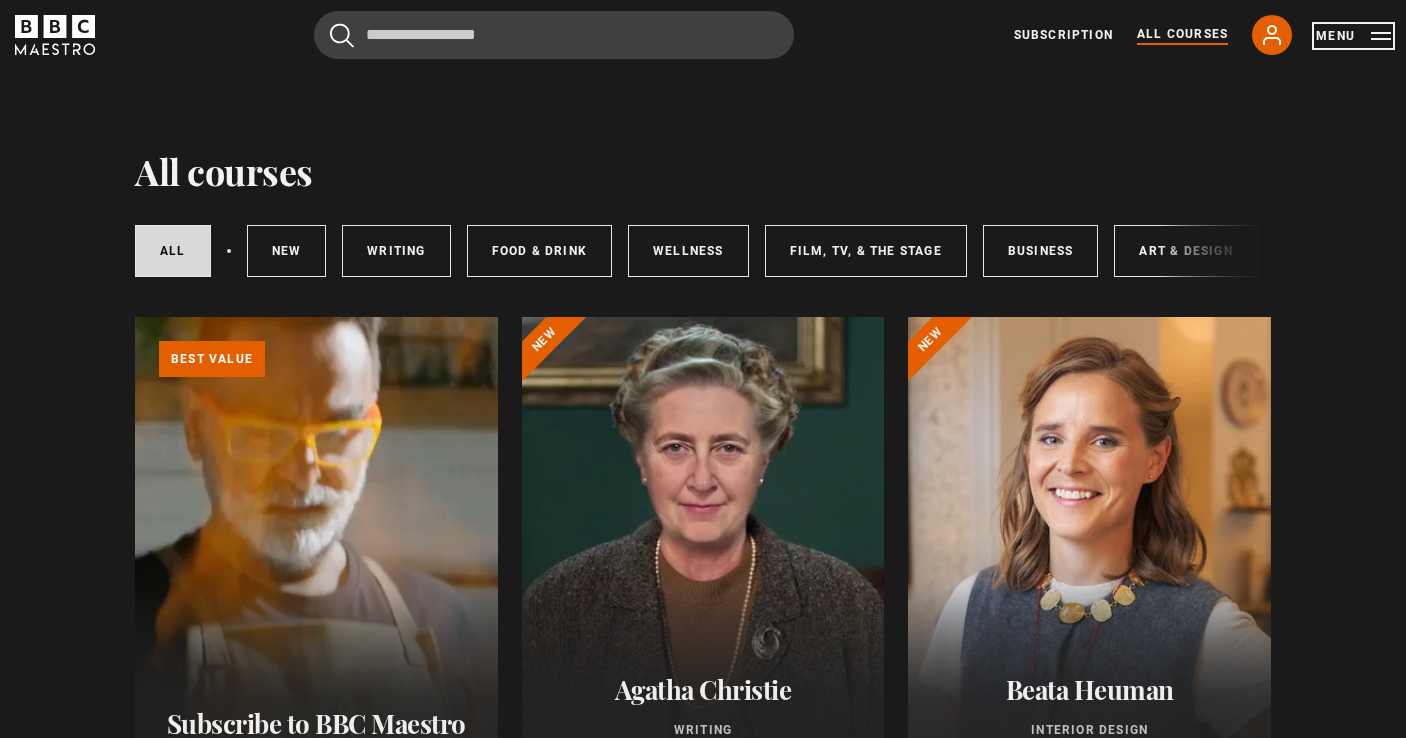 click on "Menu" at bounding box center [1353, 36] 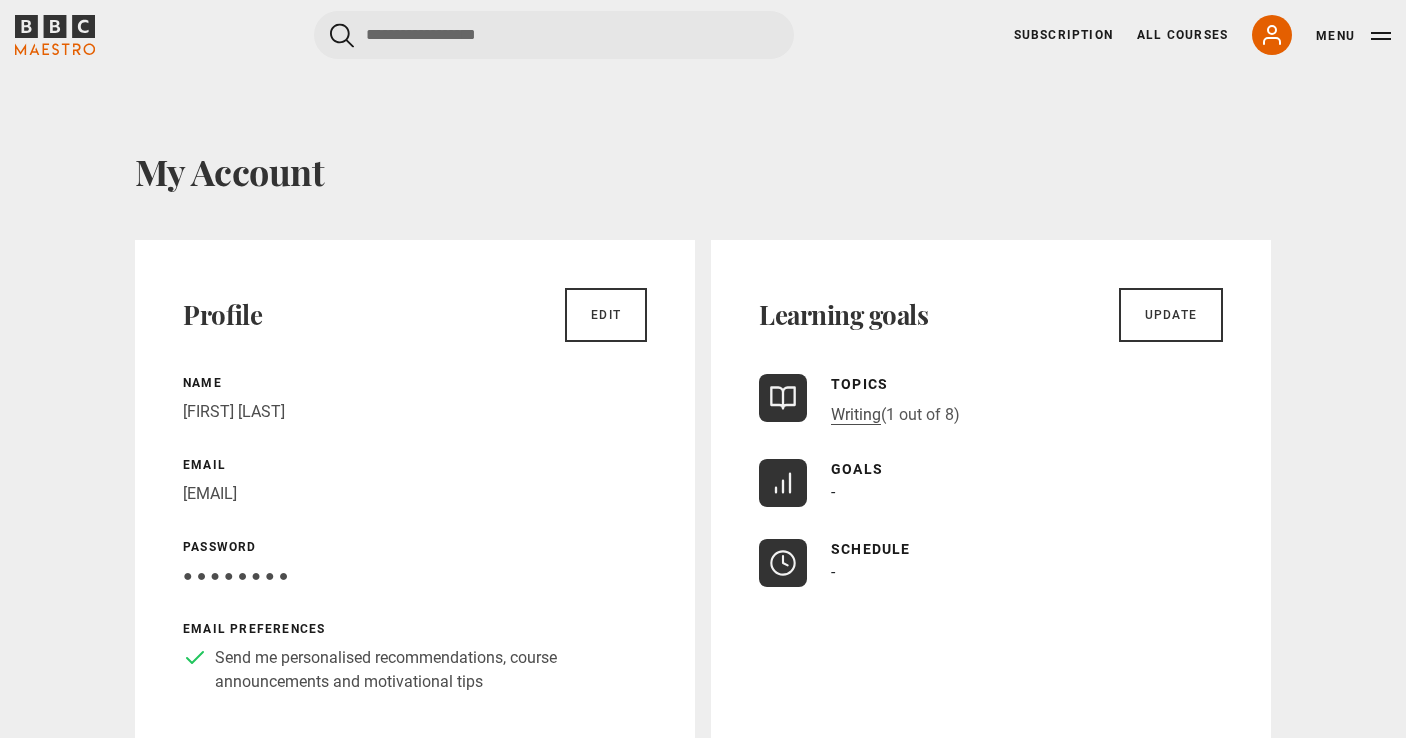 scroll, scrollTop: 0, scrollLeft: 0, axis: both 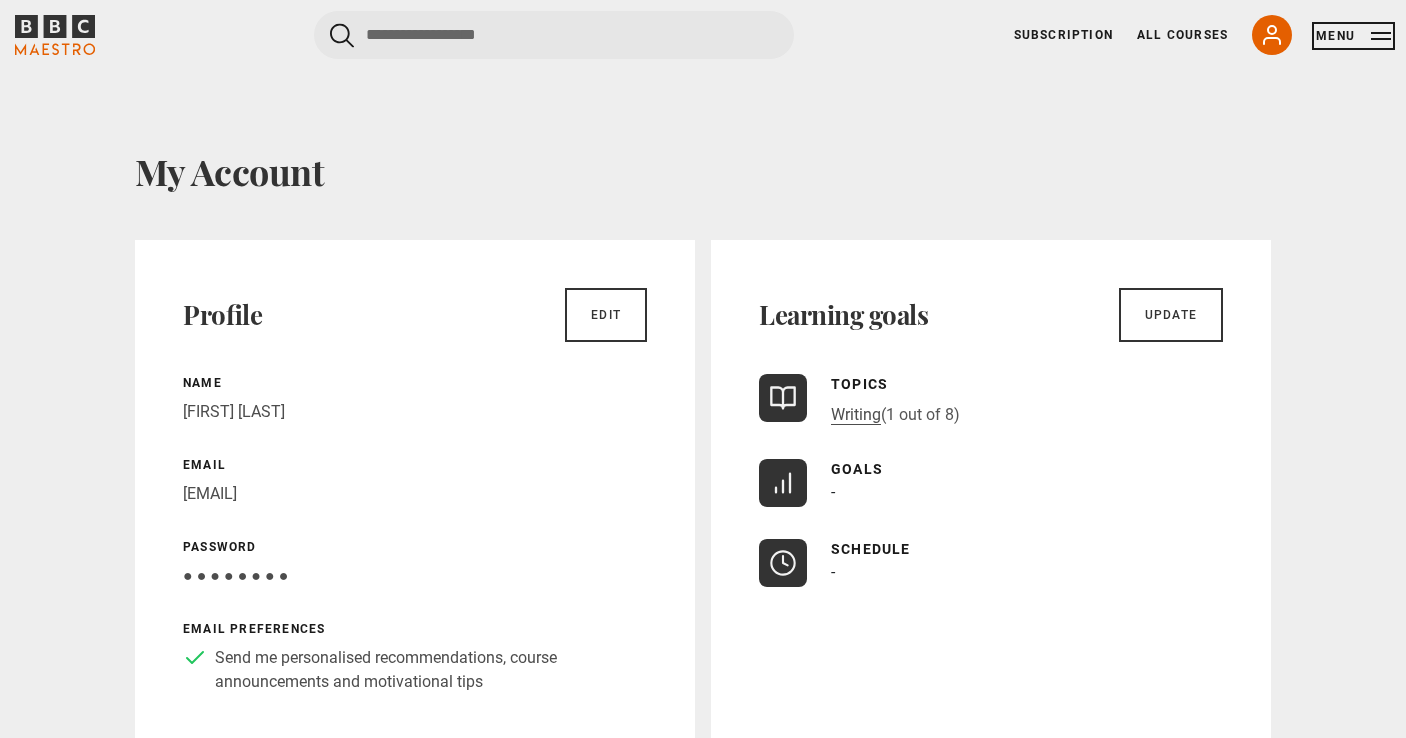 click on "Menu" at bounding box center (1353, 36) 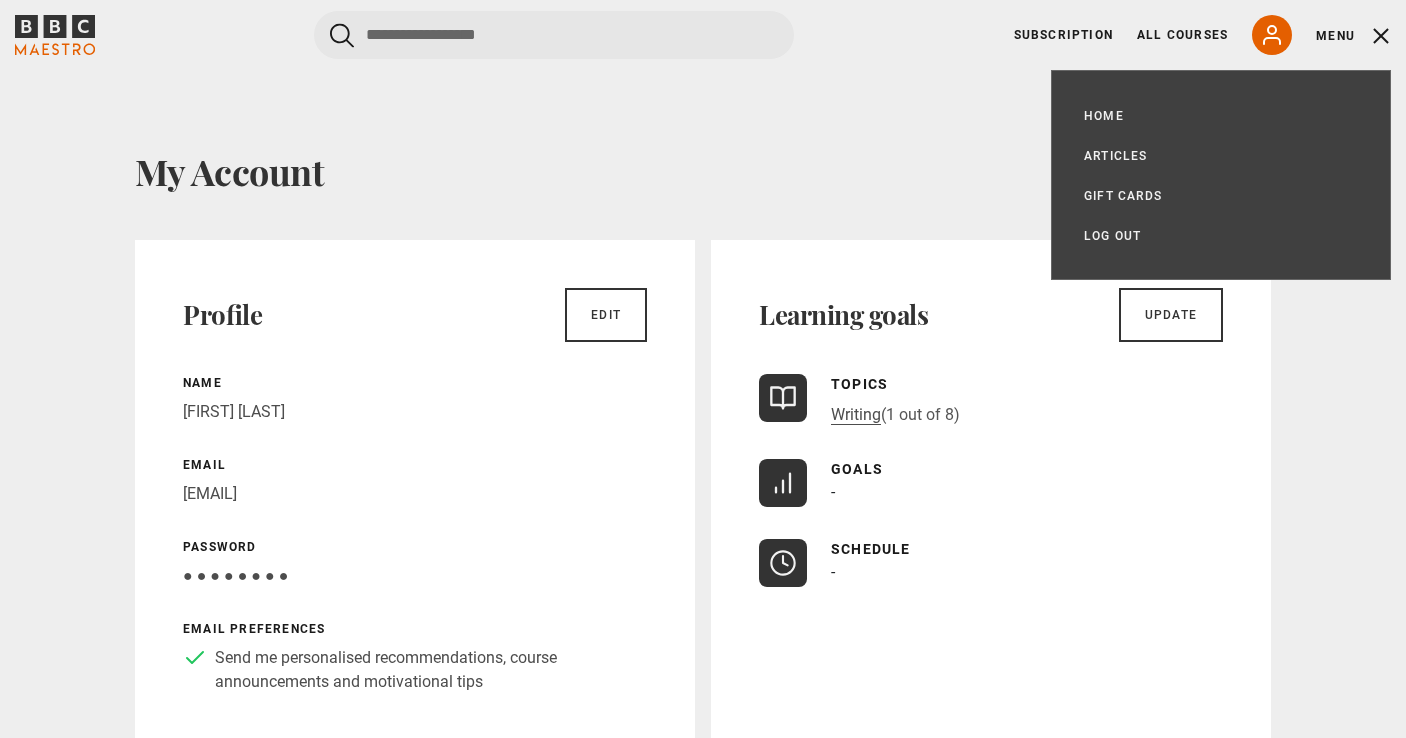 click on "My Account
Profile
Edit
Name
Tanya Dubé
Email
info@tanyadube.com
Password
Your password is hidden
● ● ● ● ● ● ● ●
Email preferences
Send me personalised recommendations, course announcements and motivational tips
Learning goals
Update
Topics
Writing
(1 out of 8)
Goals
No goals selected
-
Schedule
No schedule selected
-" at bounding box center (703, 1235) 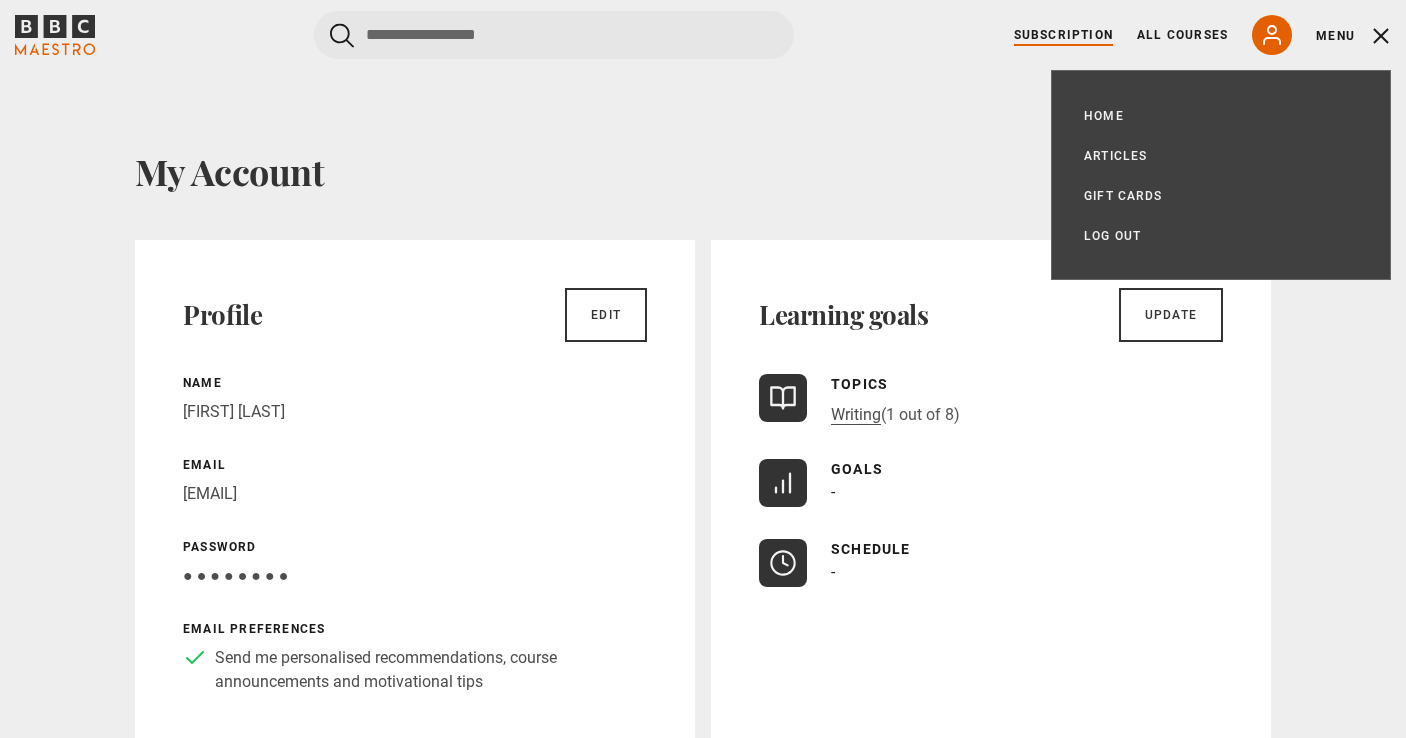 click on "Subscription" at bounding box center [1063, 35] 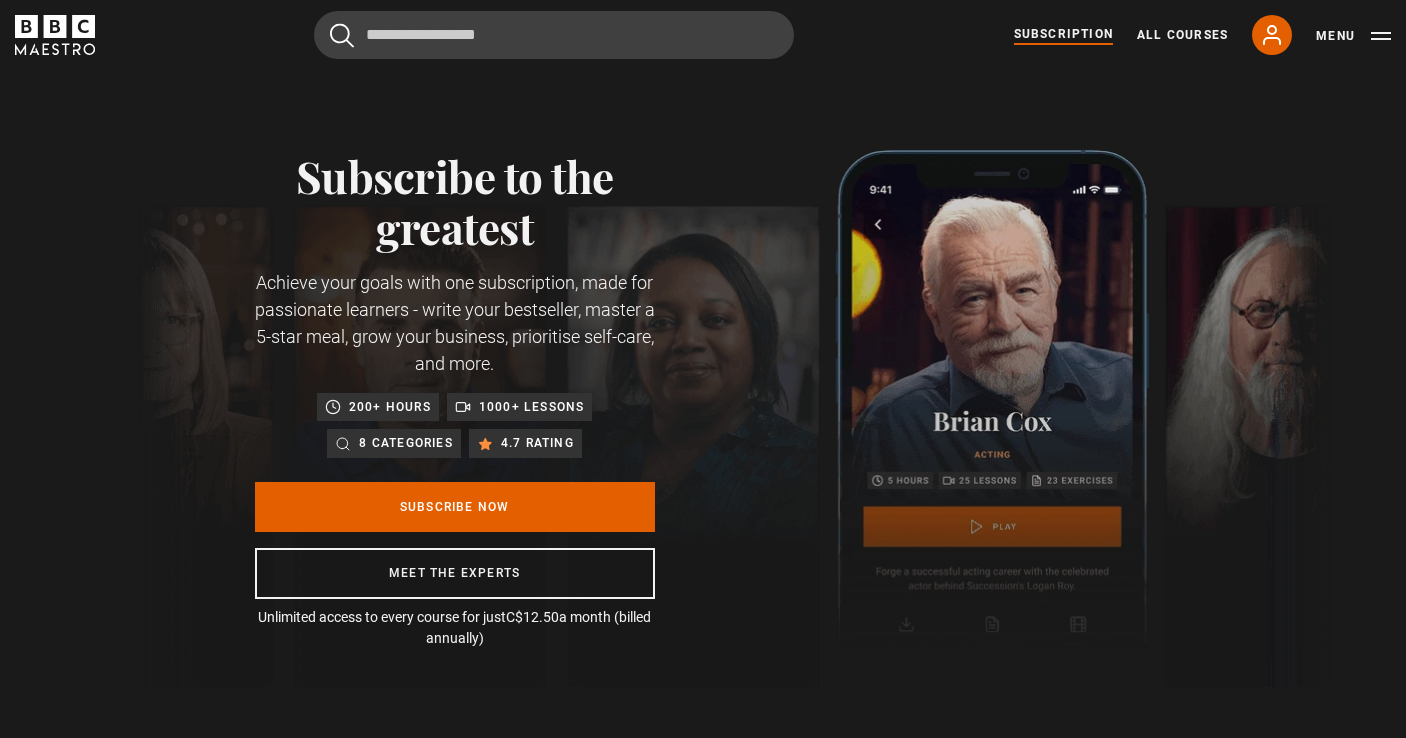 scroll, scrollTop: 0, scrollLeft: 0, axis: both 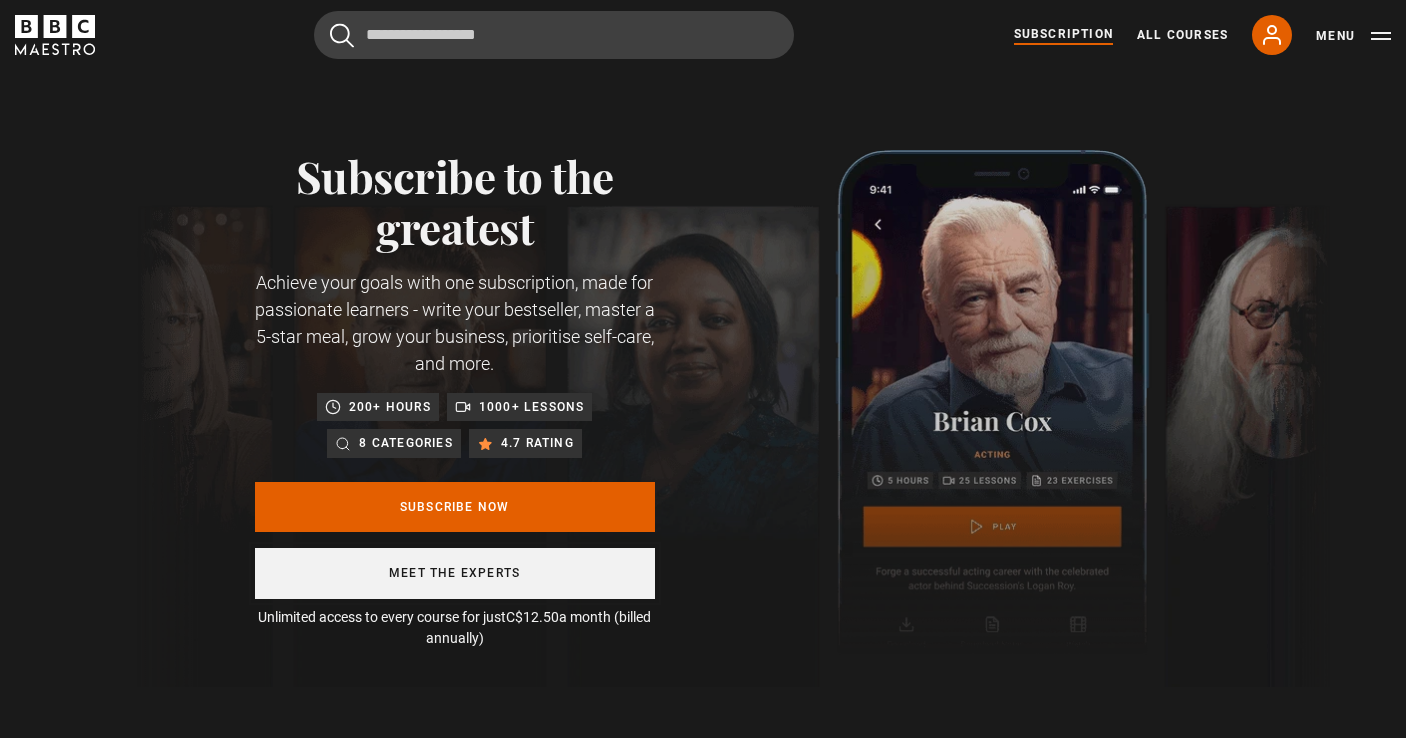 click on "Meet the experts" at bounding box center (455, 573) 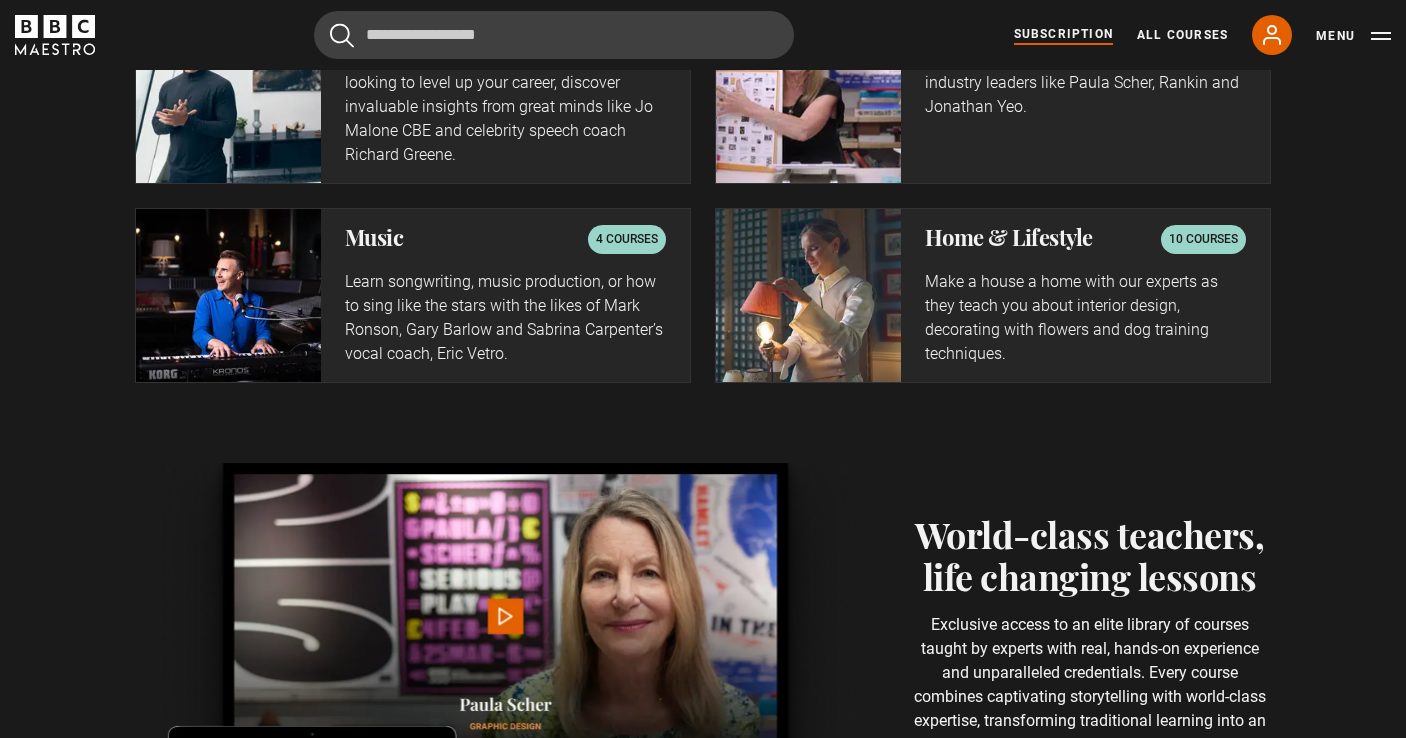 scroll, scrollTop: 3845, scrollLeft: 0, axis: vertical 